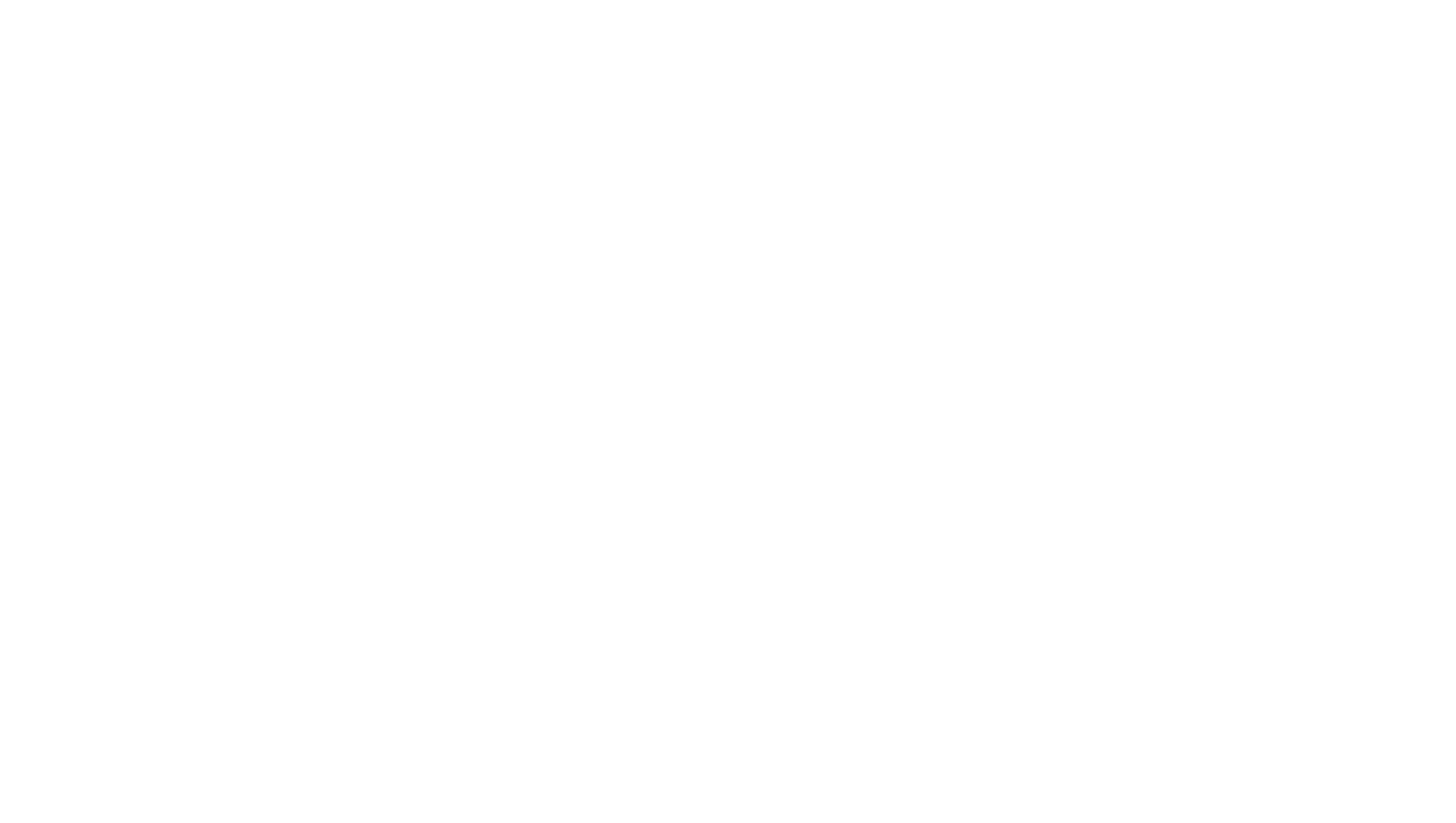 scroll, scrollTop: 0, scrollLeft: 0, axis: both 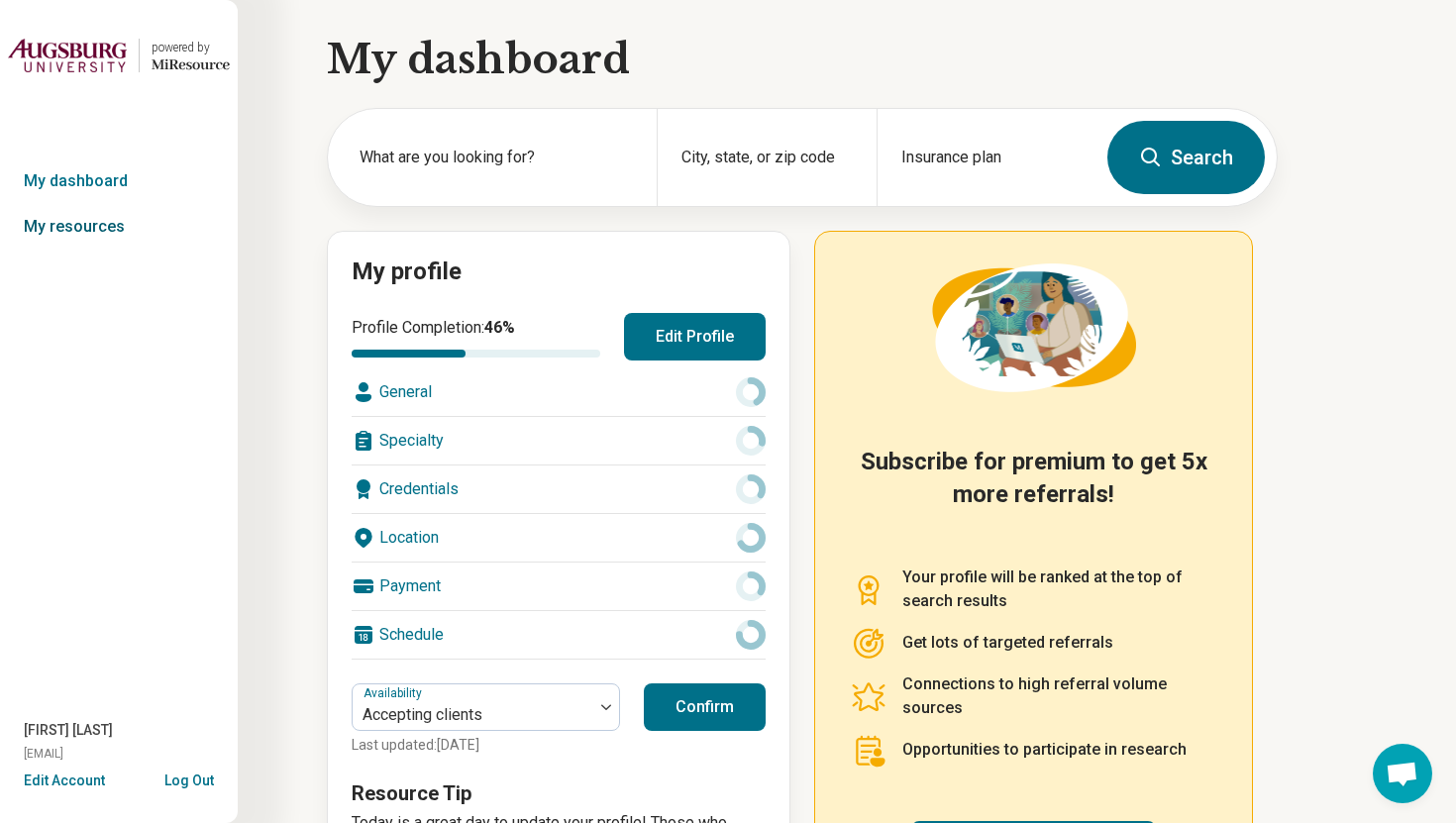 click on "My resources" at bounding box center (119, 227) 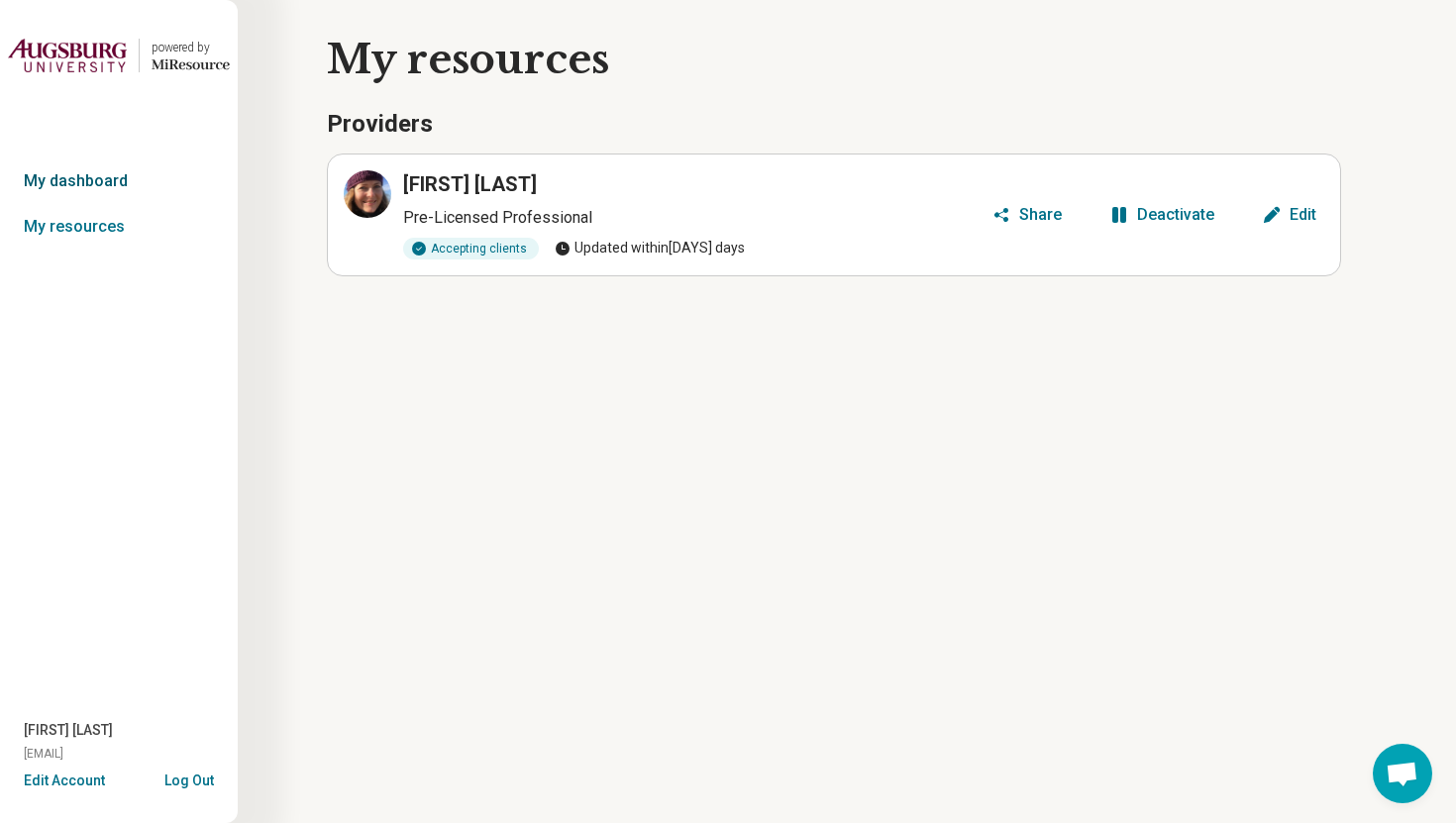 click on "My dashboard" at bounding box center (119, 181) 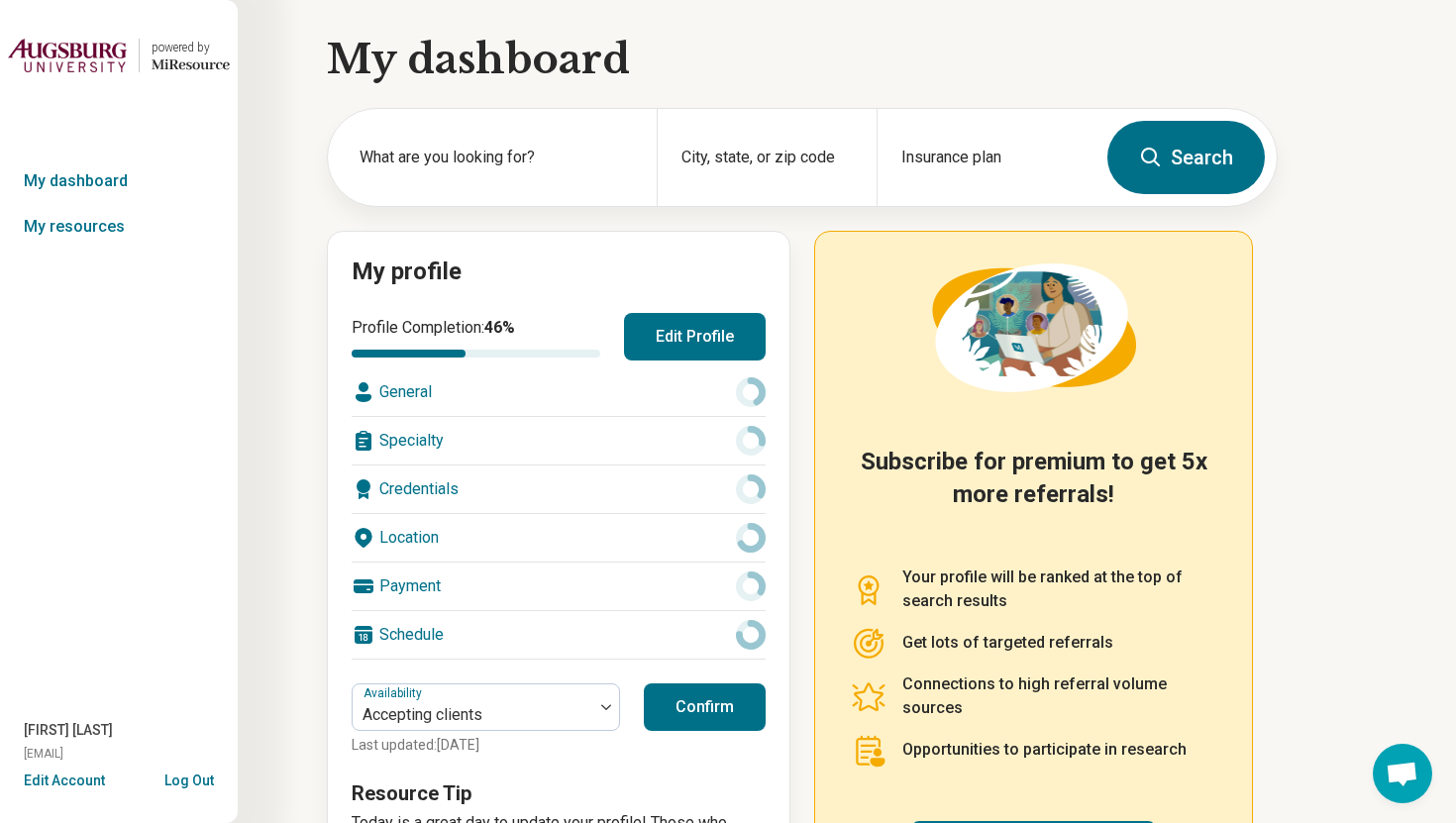 click on "Edit Profile" at bounding box center (694, 337) 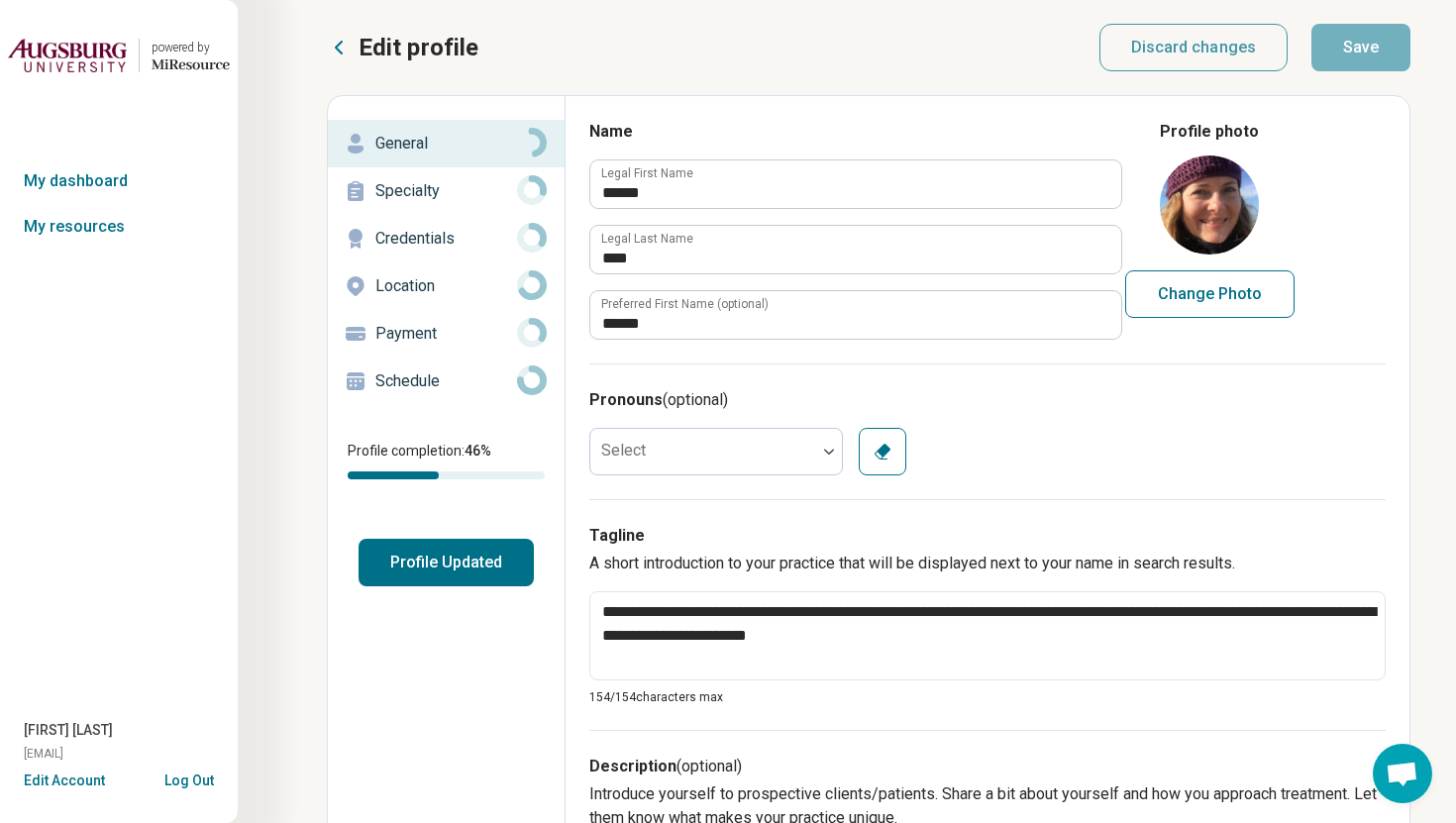 click on "Credentials" at bounding box center (446, 239) 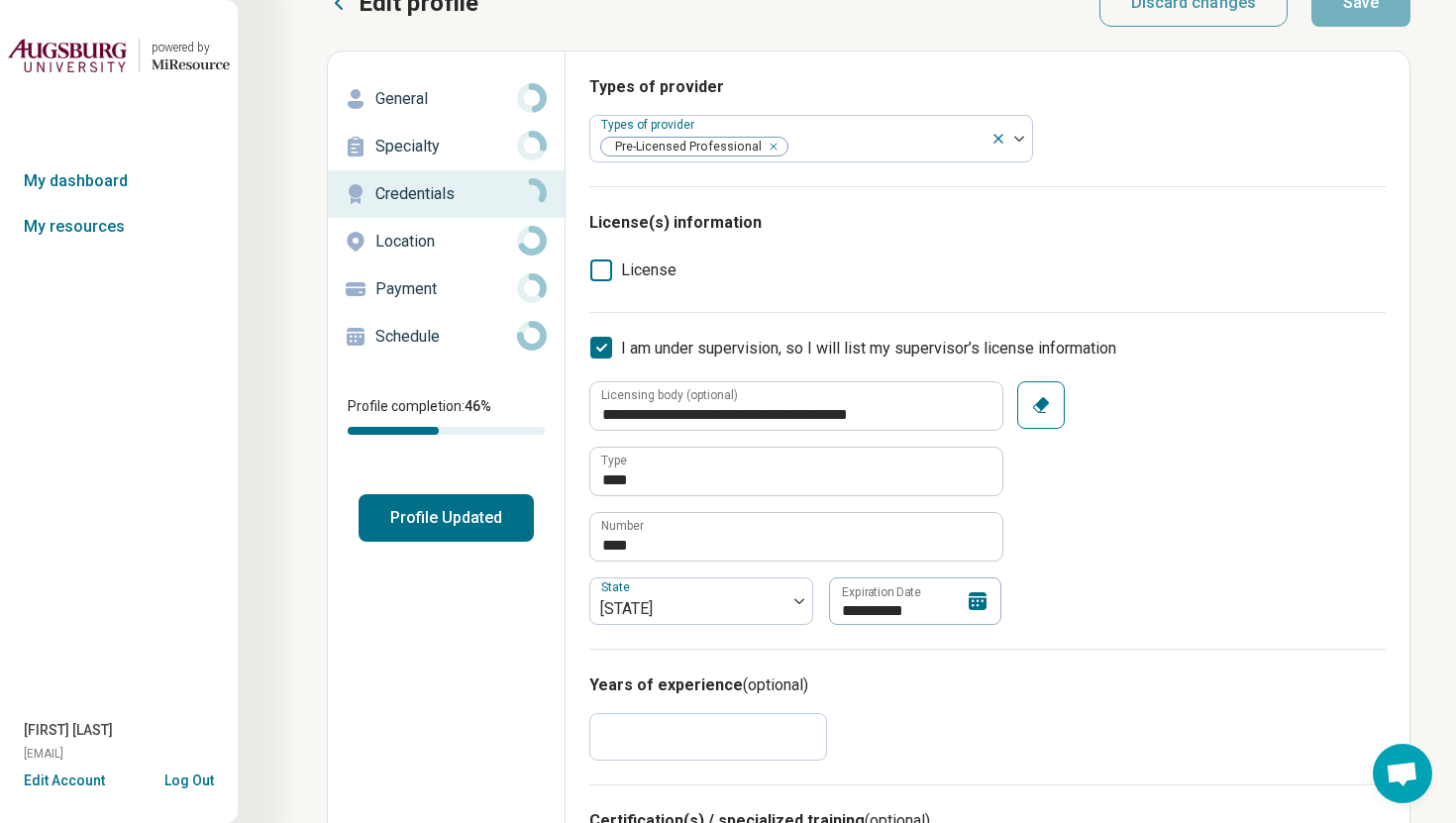 scroll, scrollTop: 49, scrollLeft: 0, axis: vertical 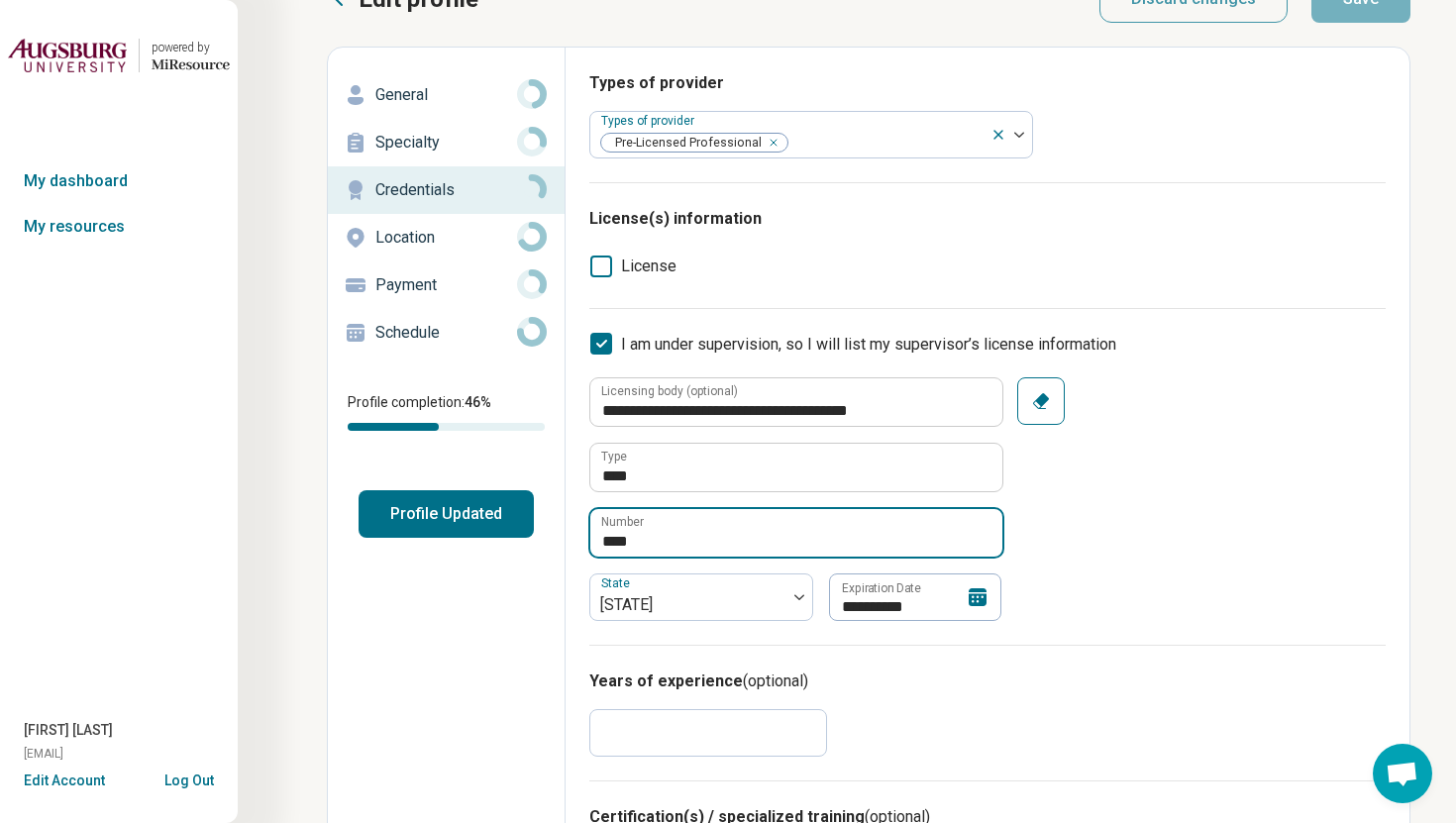 click on "****" at bounding box center (796, 533) 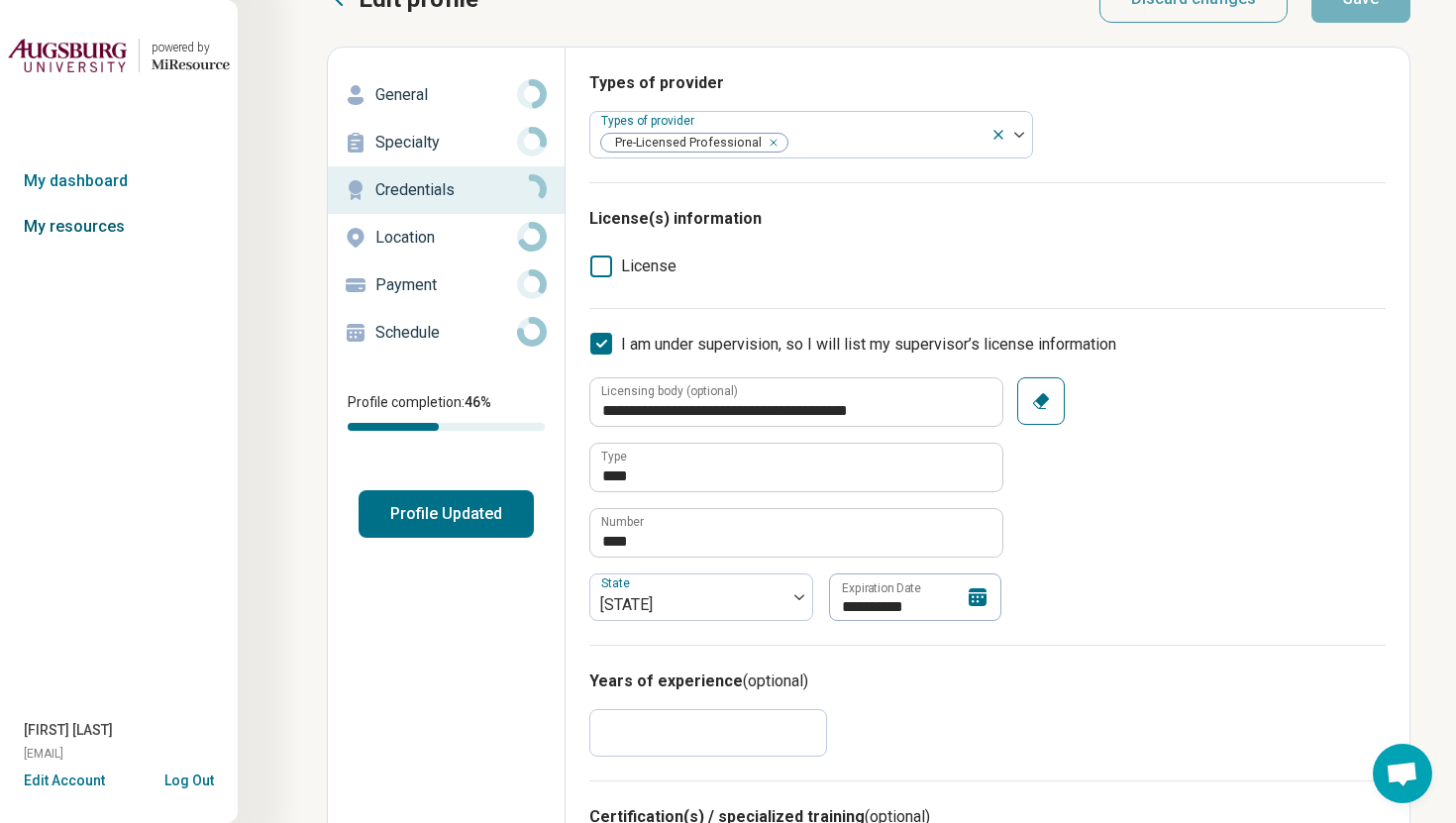 click on "My resources" at bounding box center [119, 227] 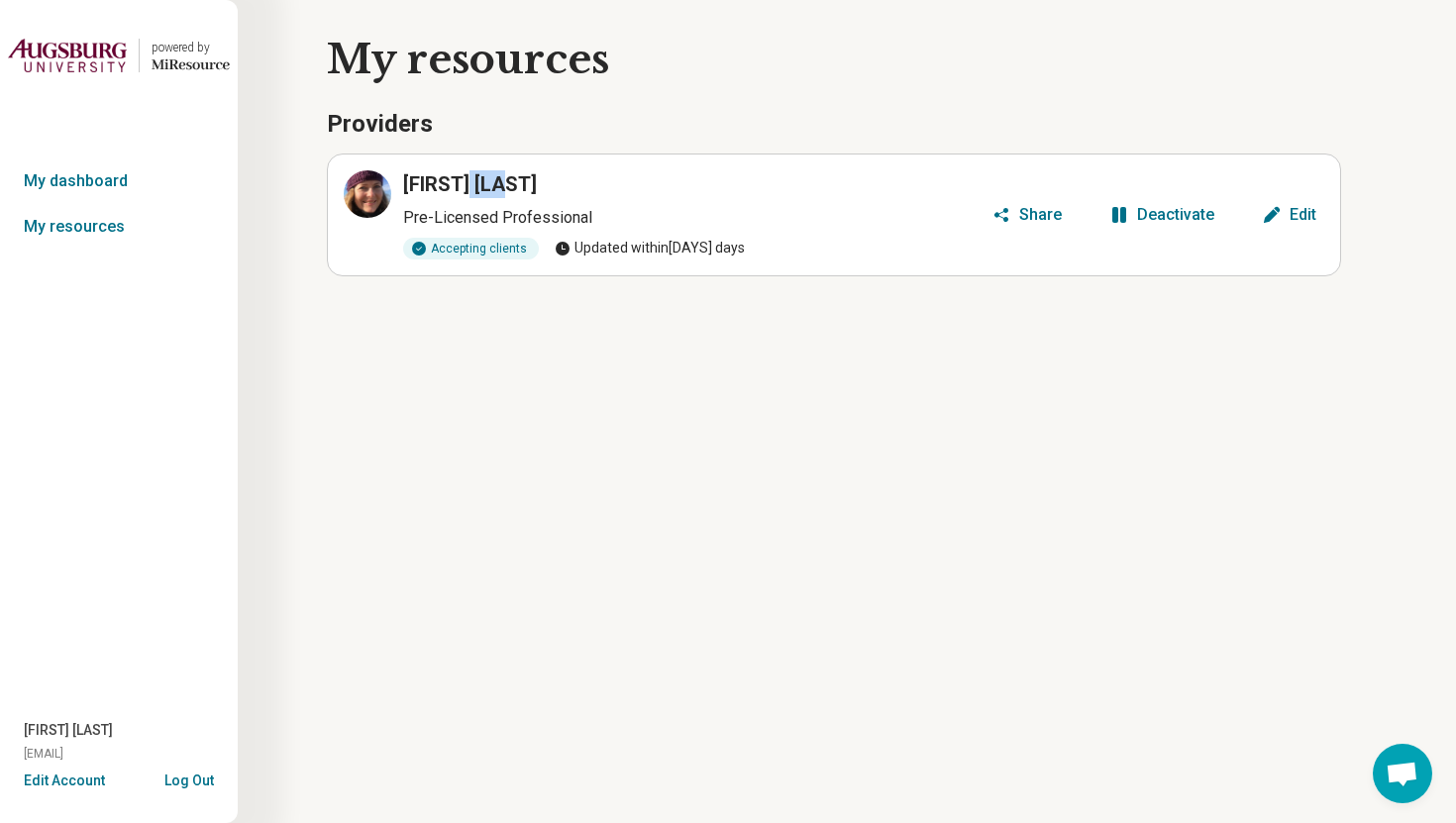 drag, startPoint x: 520, startPoint y: 182, endPoint x: 475, endPoint y: 182, distance: 45 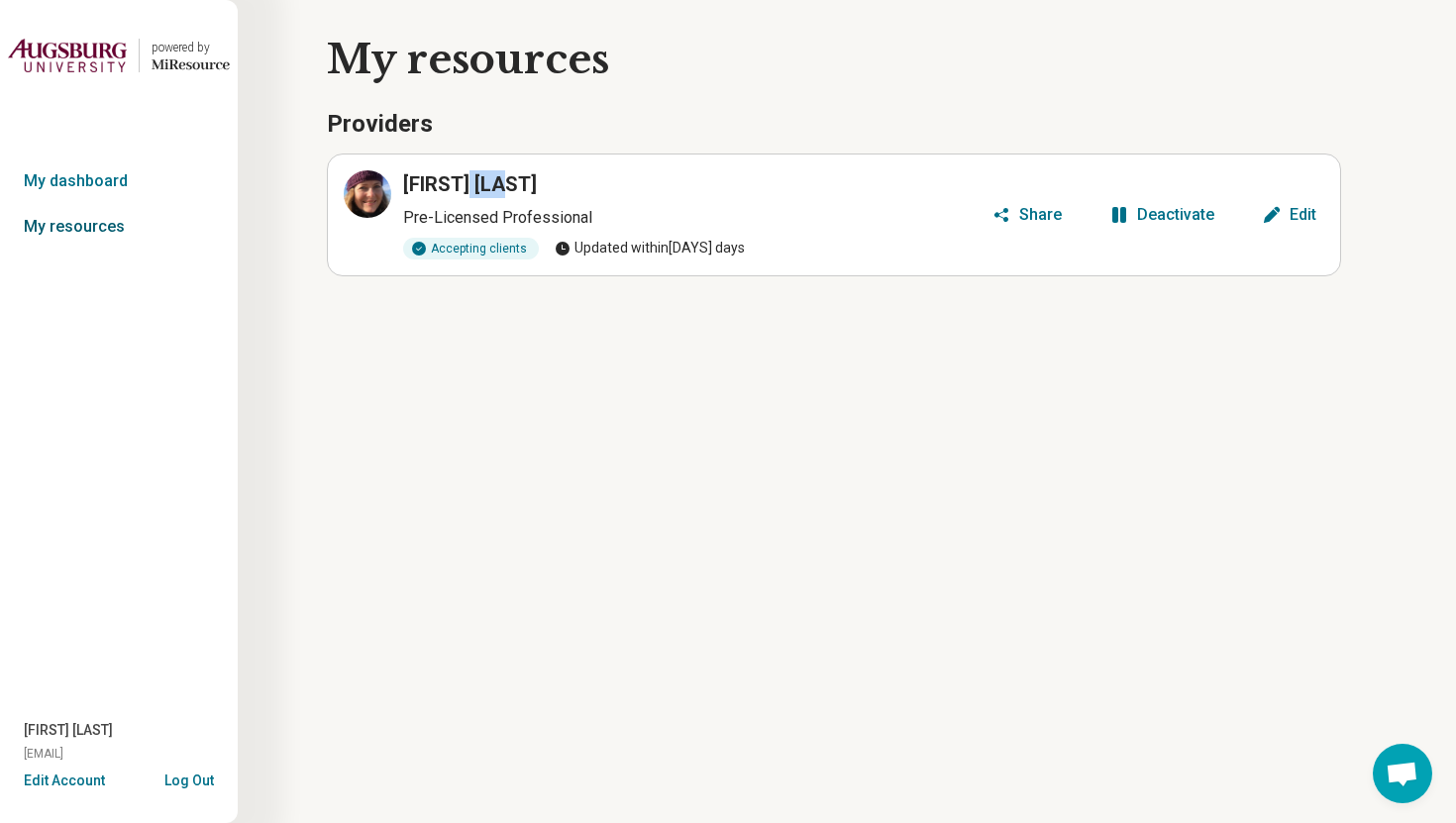 click on "My resources" at bounding box center (119, 227) 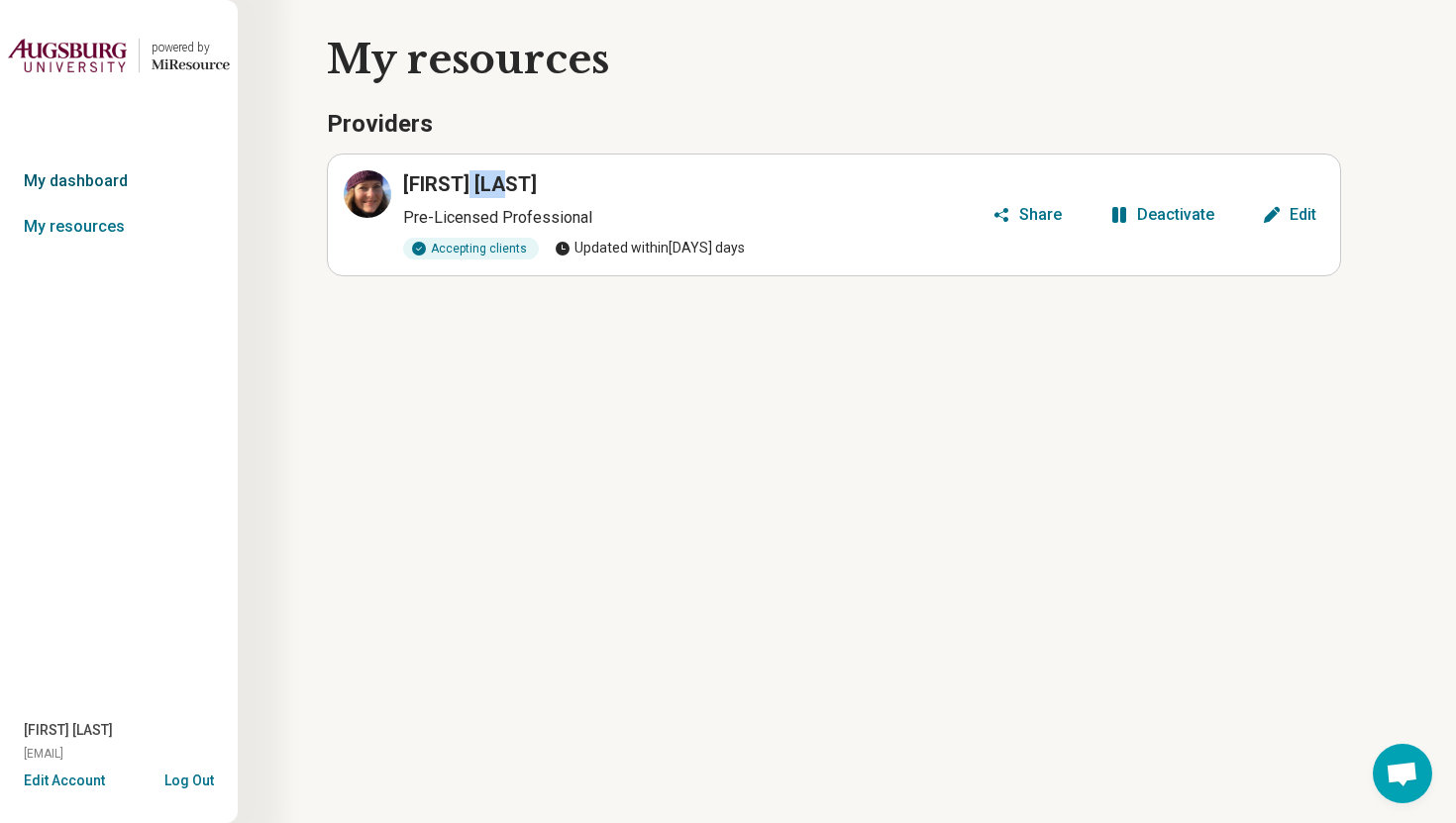 click on "My dashboard" at bounding box center [119, 181] 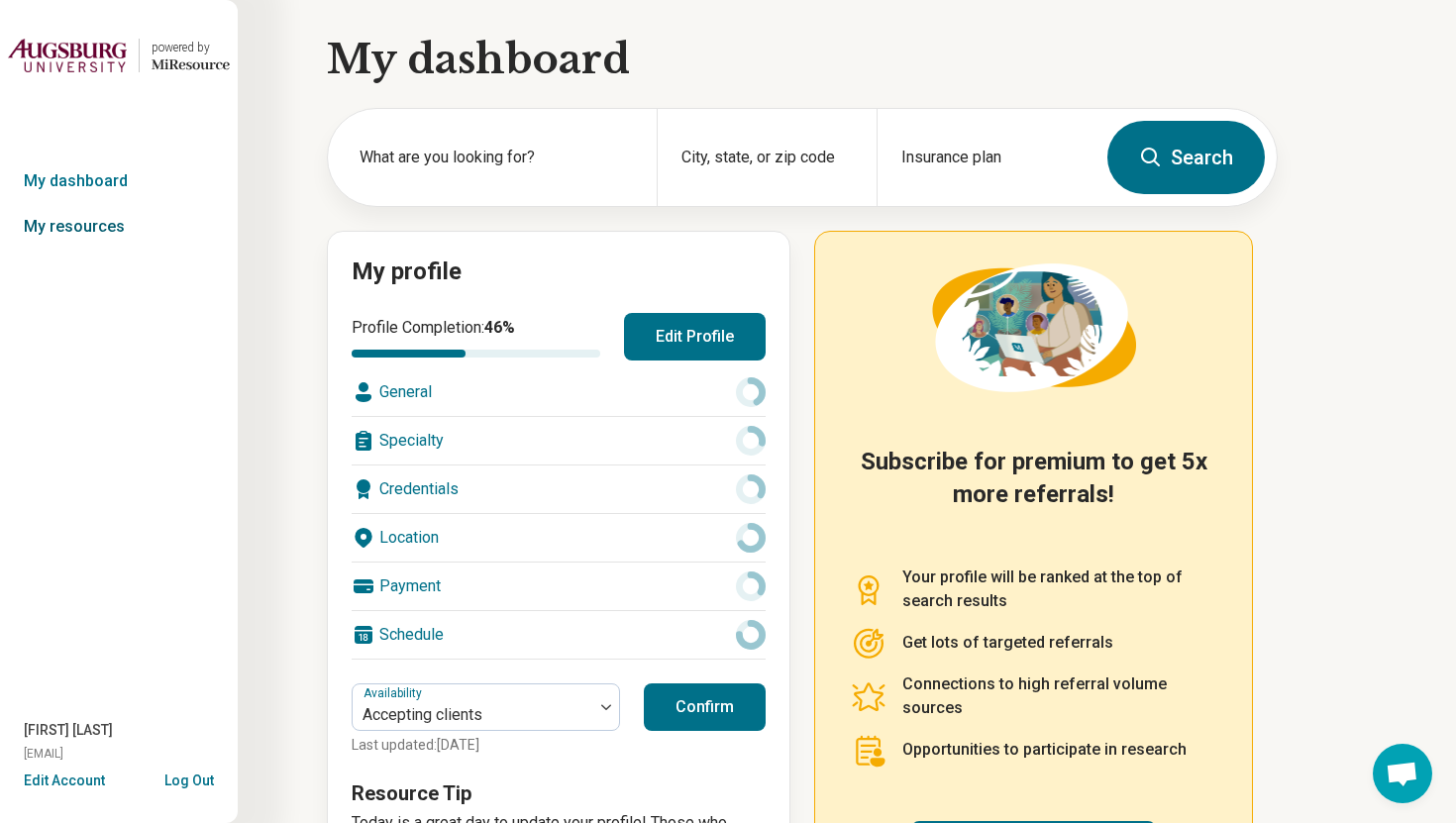 click on "My resources" at bounding box center [119, 227] 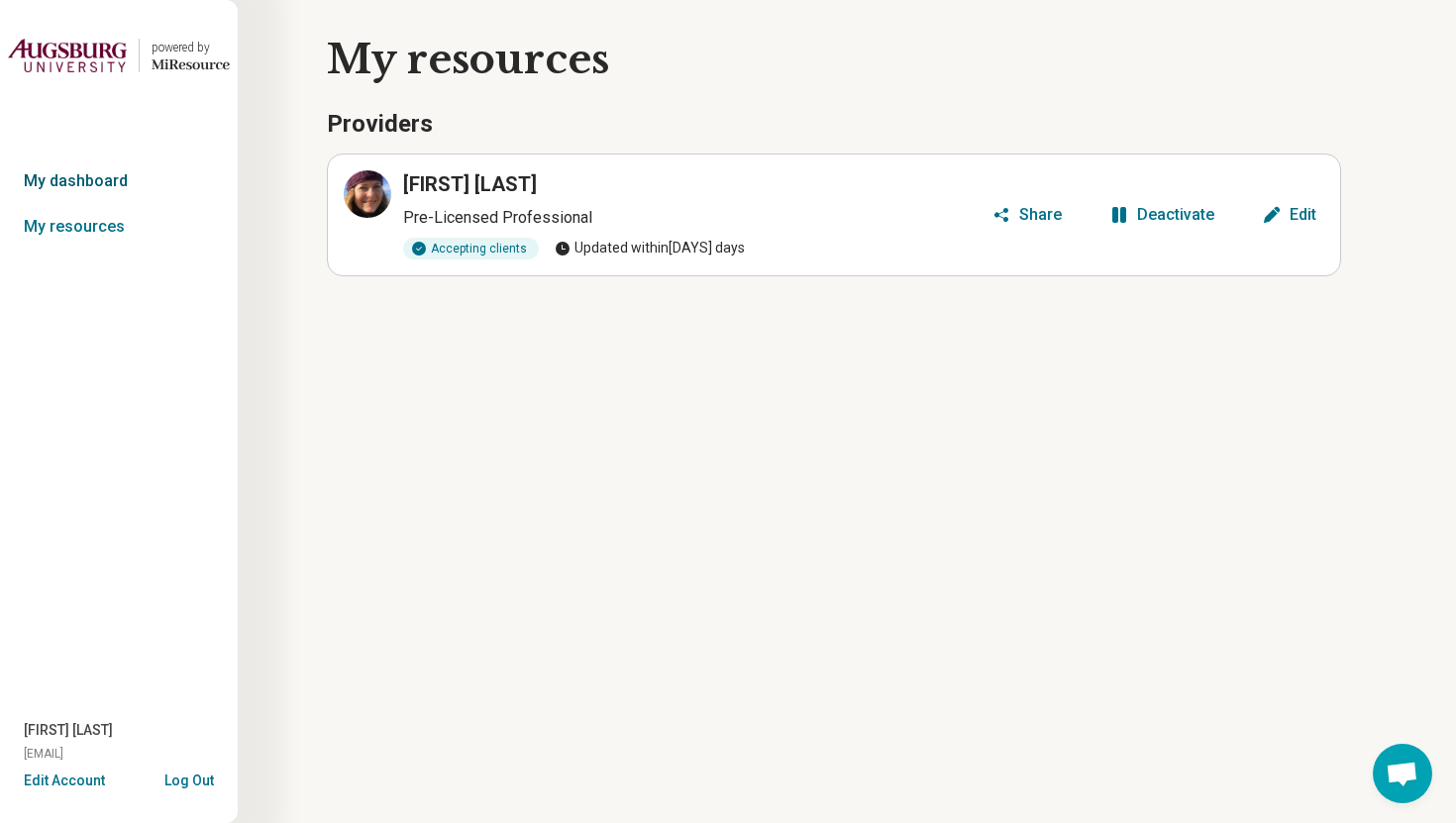 click on "My dashboard" at bounding box center [119, 181] 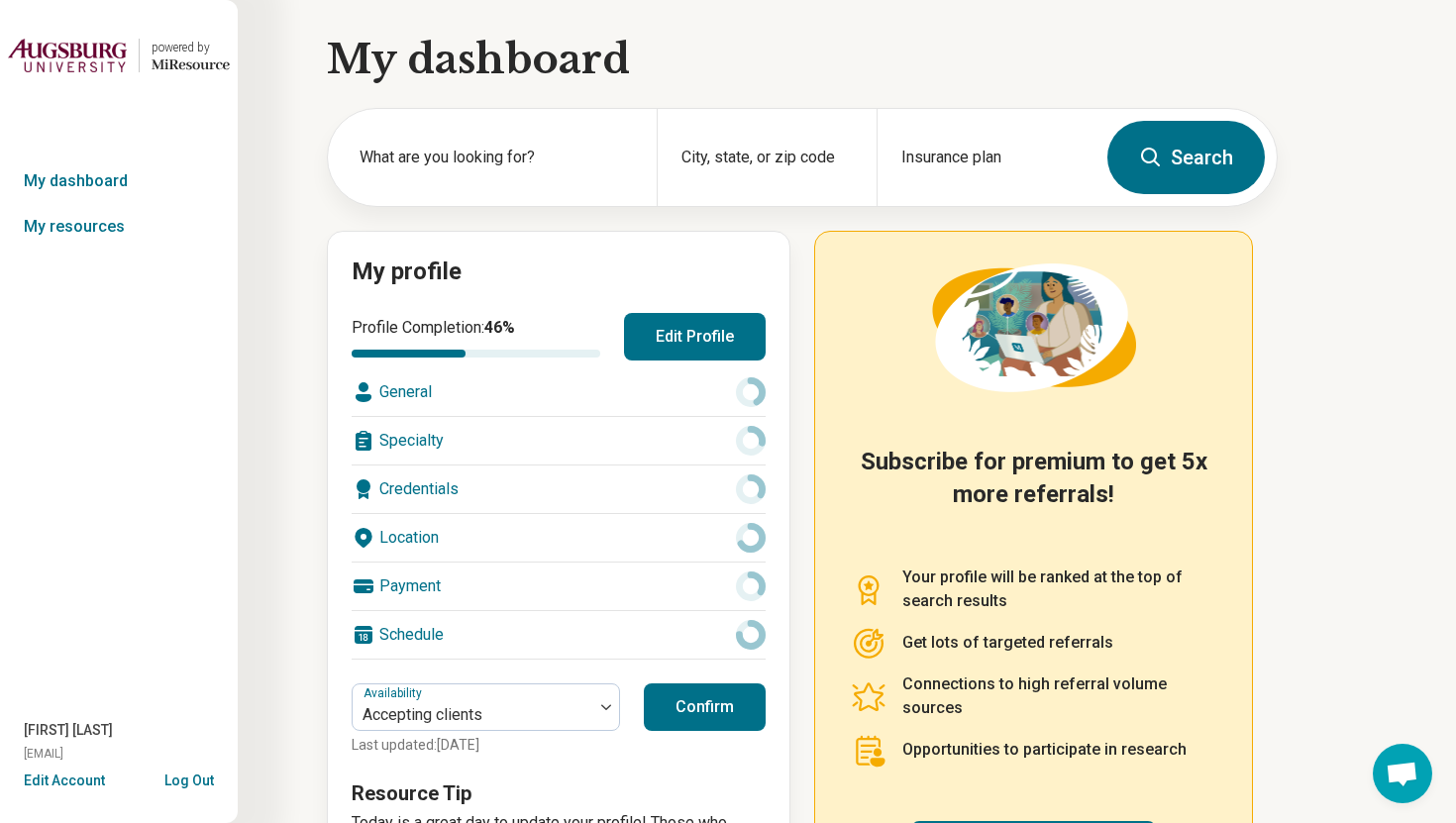 click on "Profile Completion:  46 % Edit Profile" at bounding box center (559, 337) 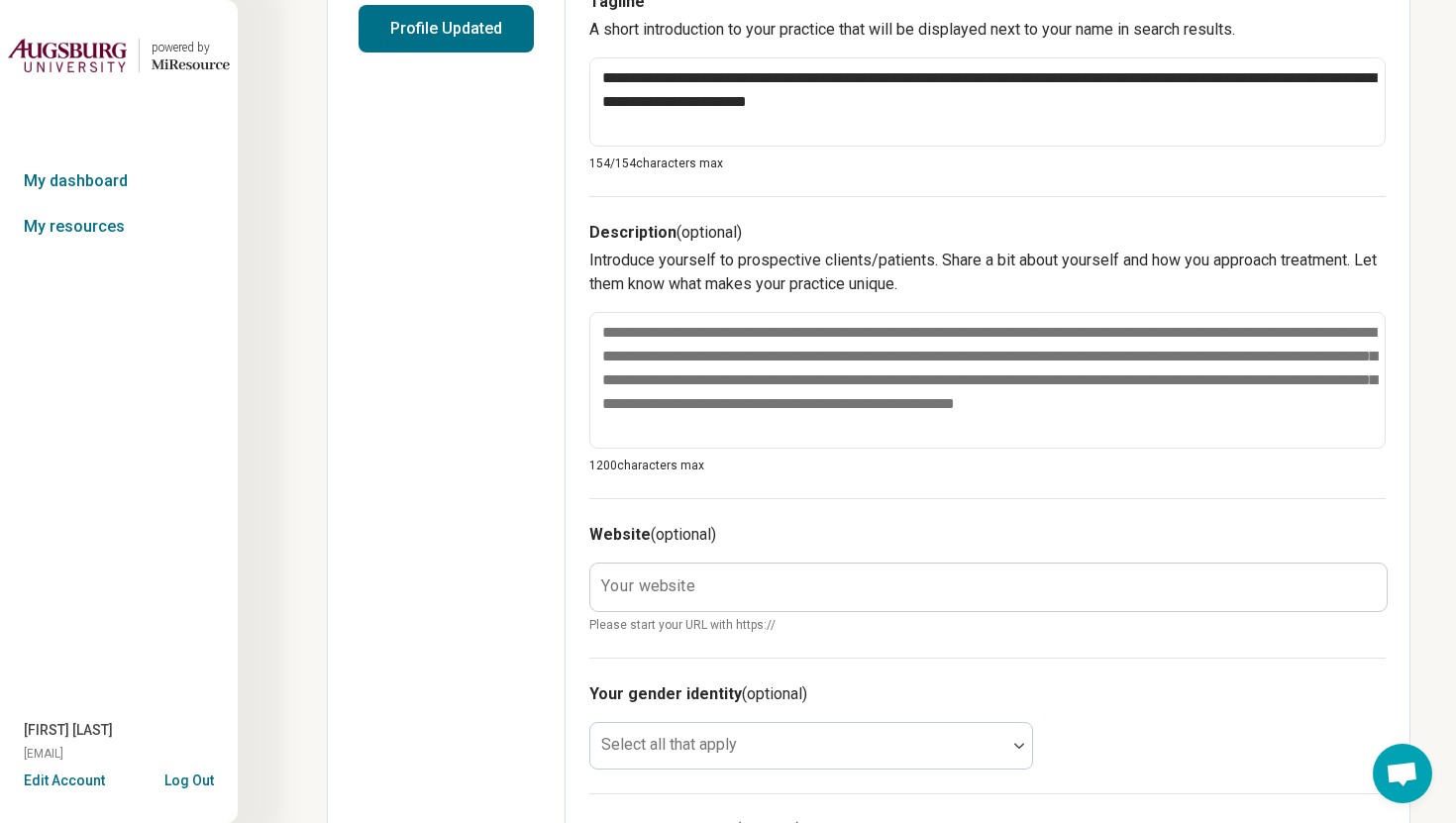 scroll, scrollTop: 0, scrollLeft: 0, axis: both 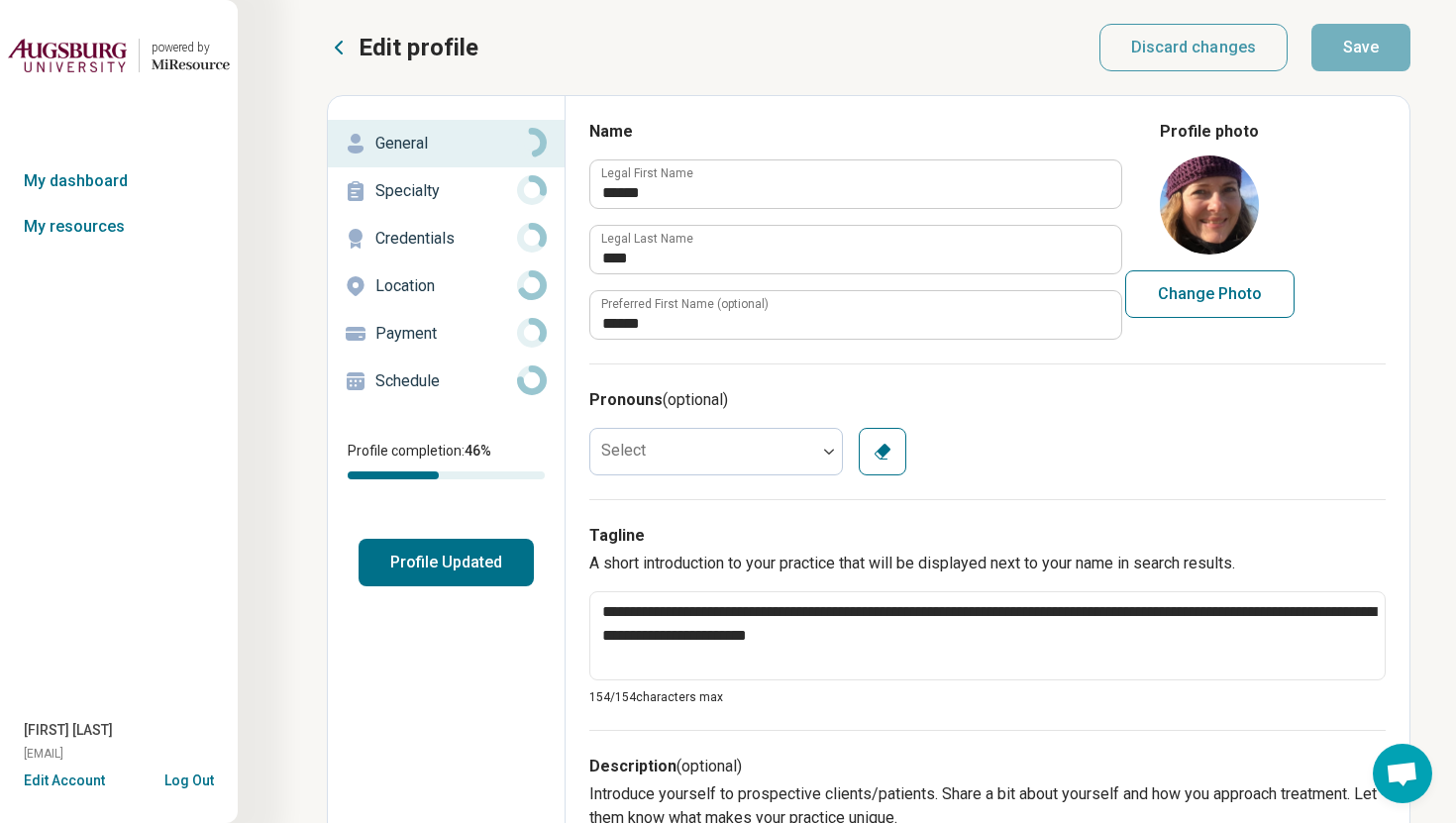 click on "Credentials" at bounding box center [446, 239] 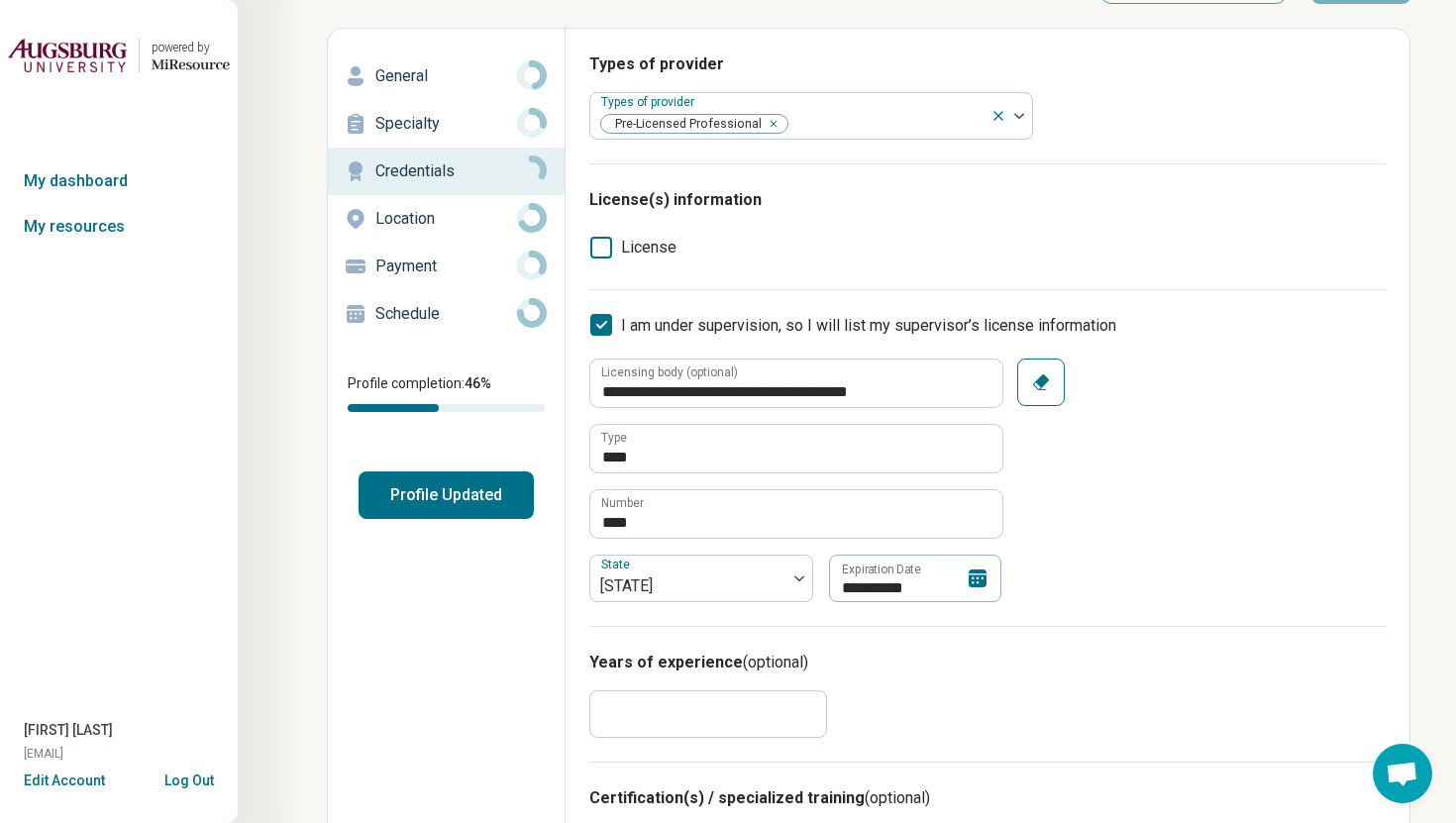 scroll, scrollTop: 64, scrollLeft: 0, axis: vertical 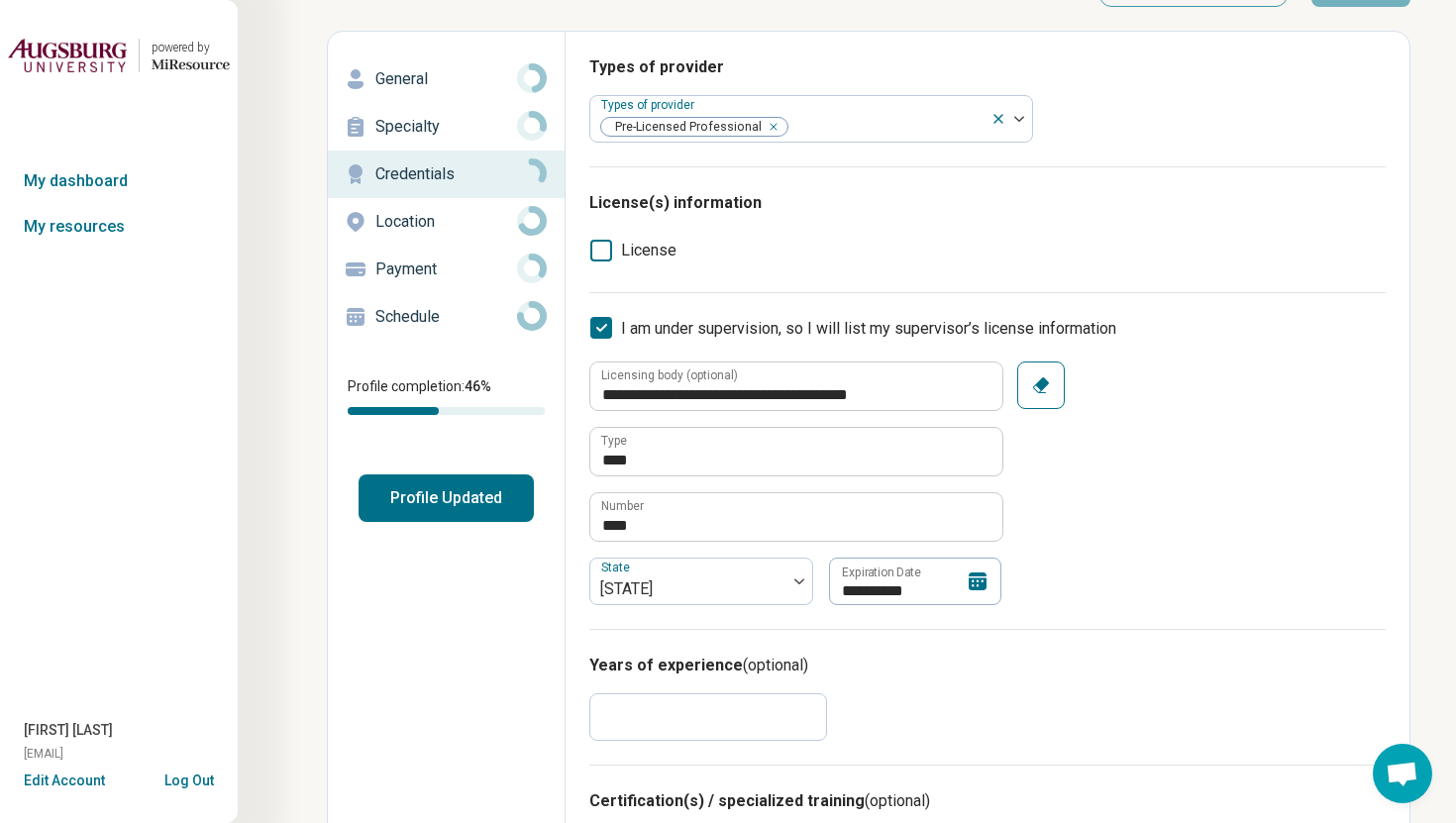 click on "Log Out" at bounding box center [189, 778] 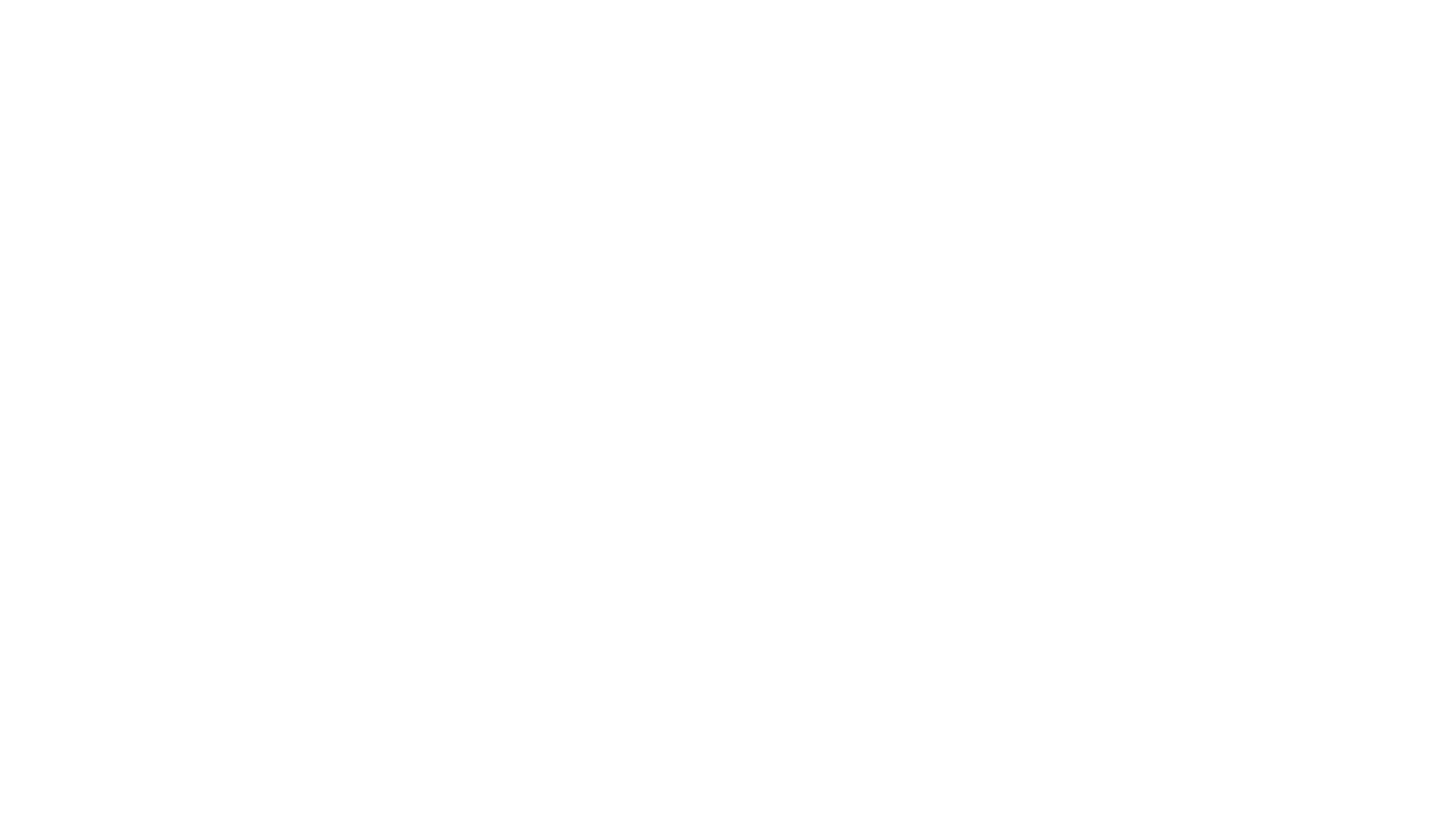 scroll, scrollTop: 0, scrollLeft: 0, axis: both 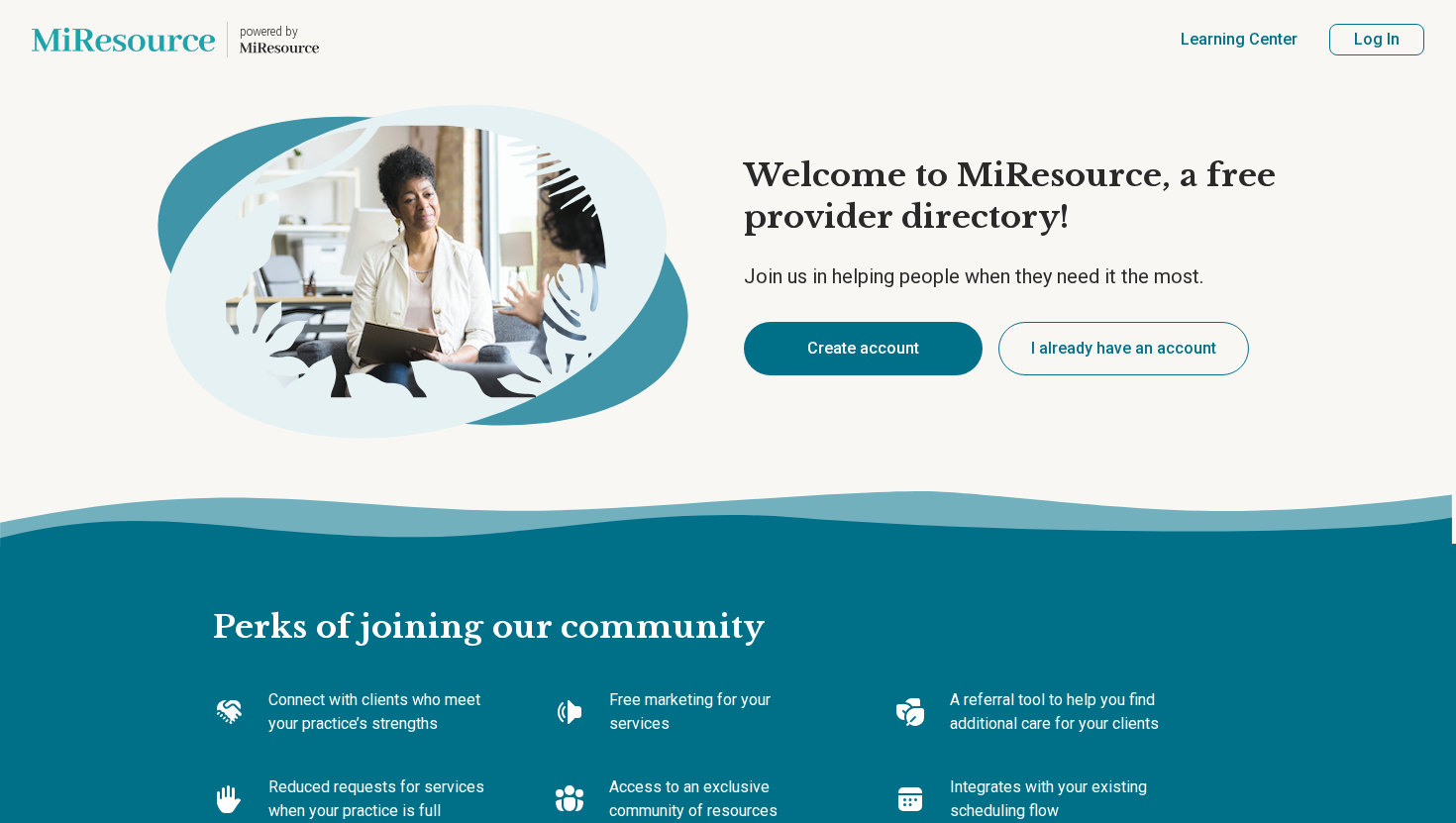 type on "*" 